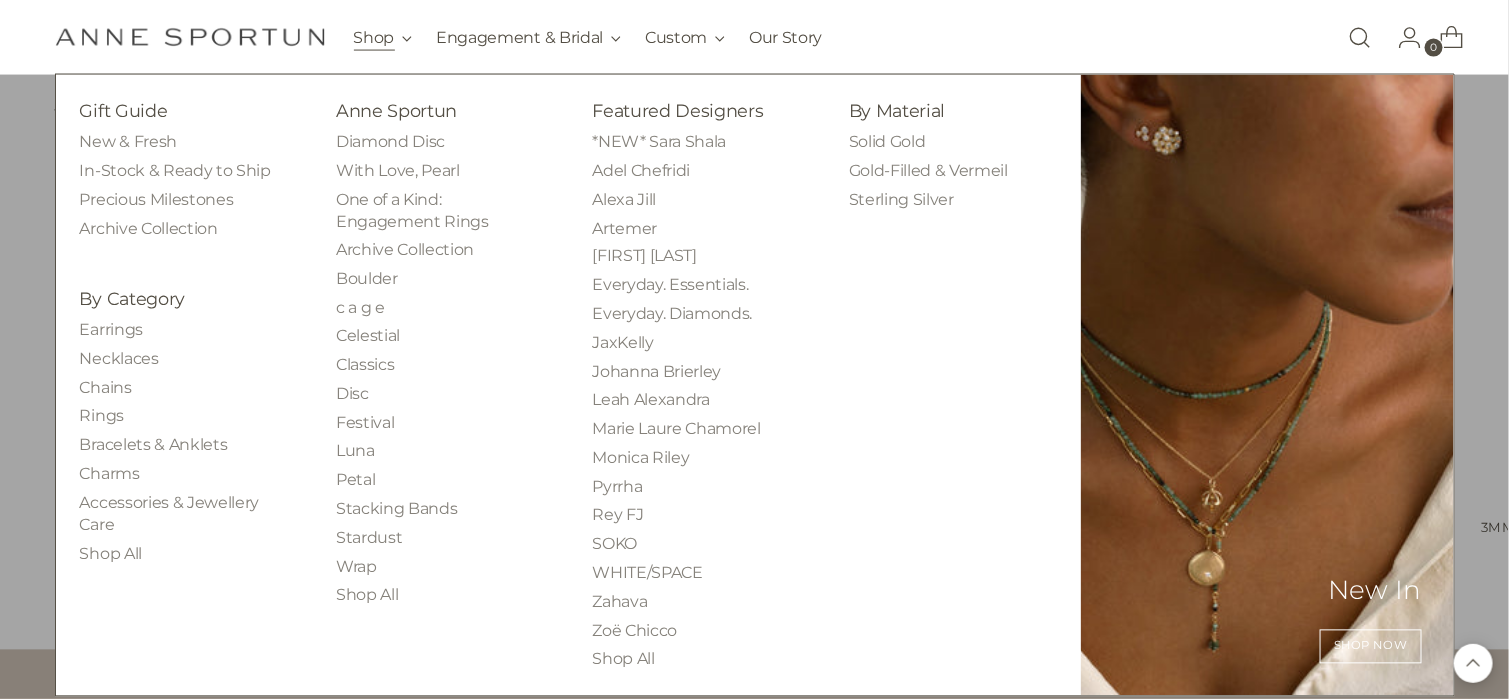 scroll, scrollTop: 1200, scrollLeft: 0, axis: vertical 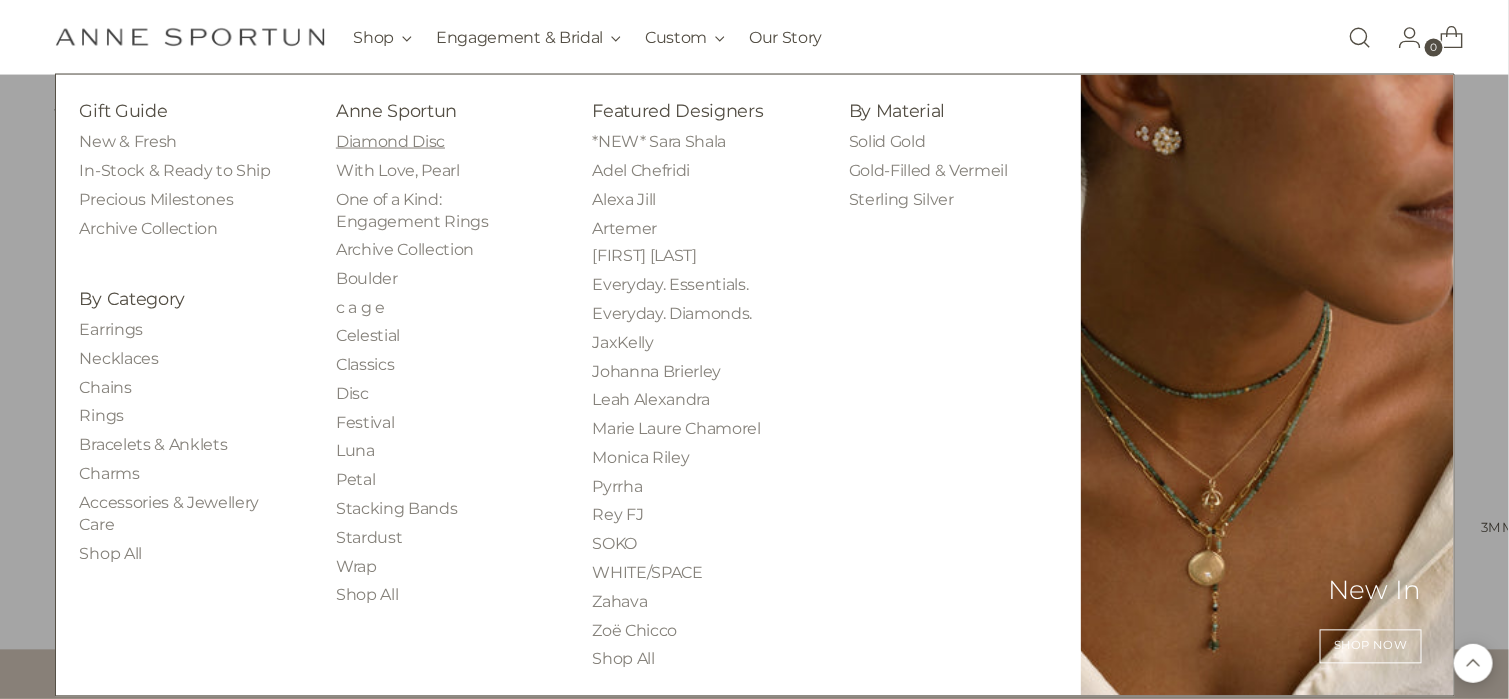 click on "Diamond Disc" at bounding box center [390, 141] 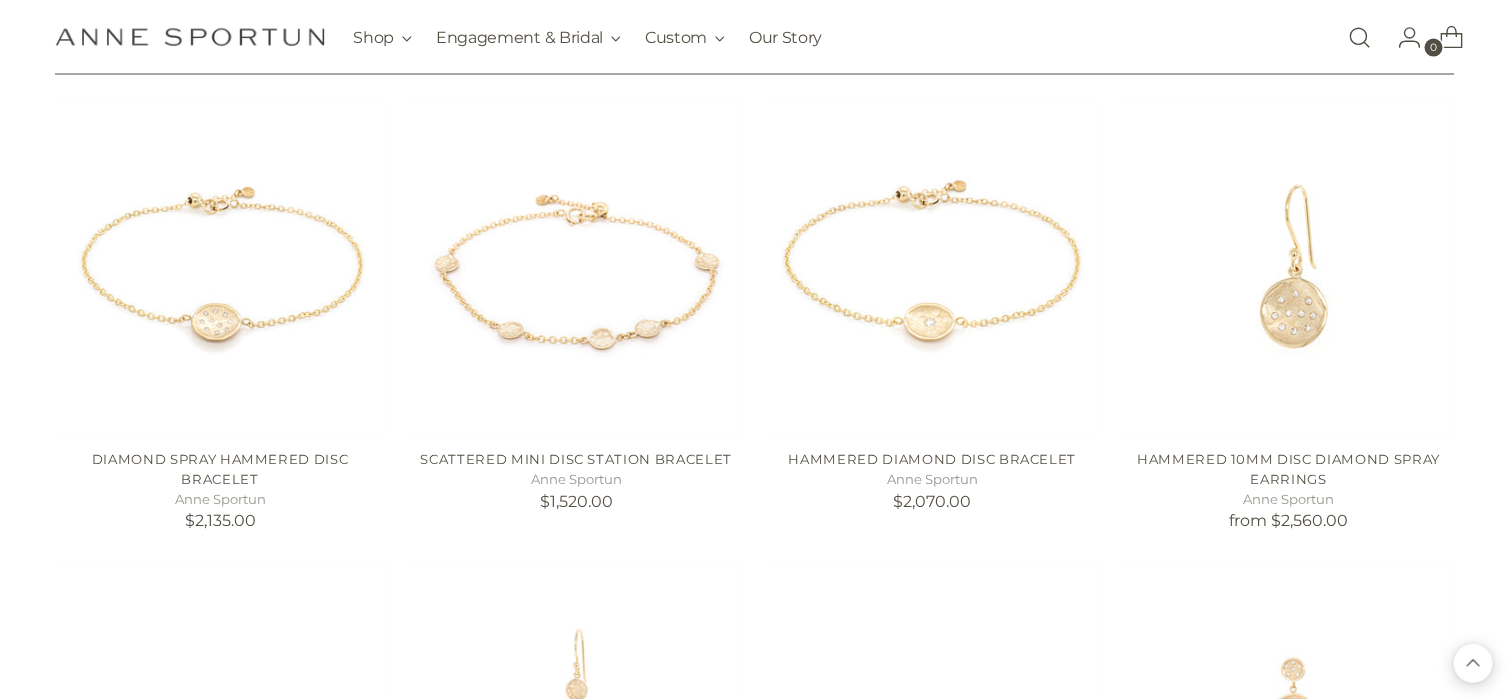 scroll, scrollTop: 1300, scrollLeft: 0, axis: vertical 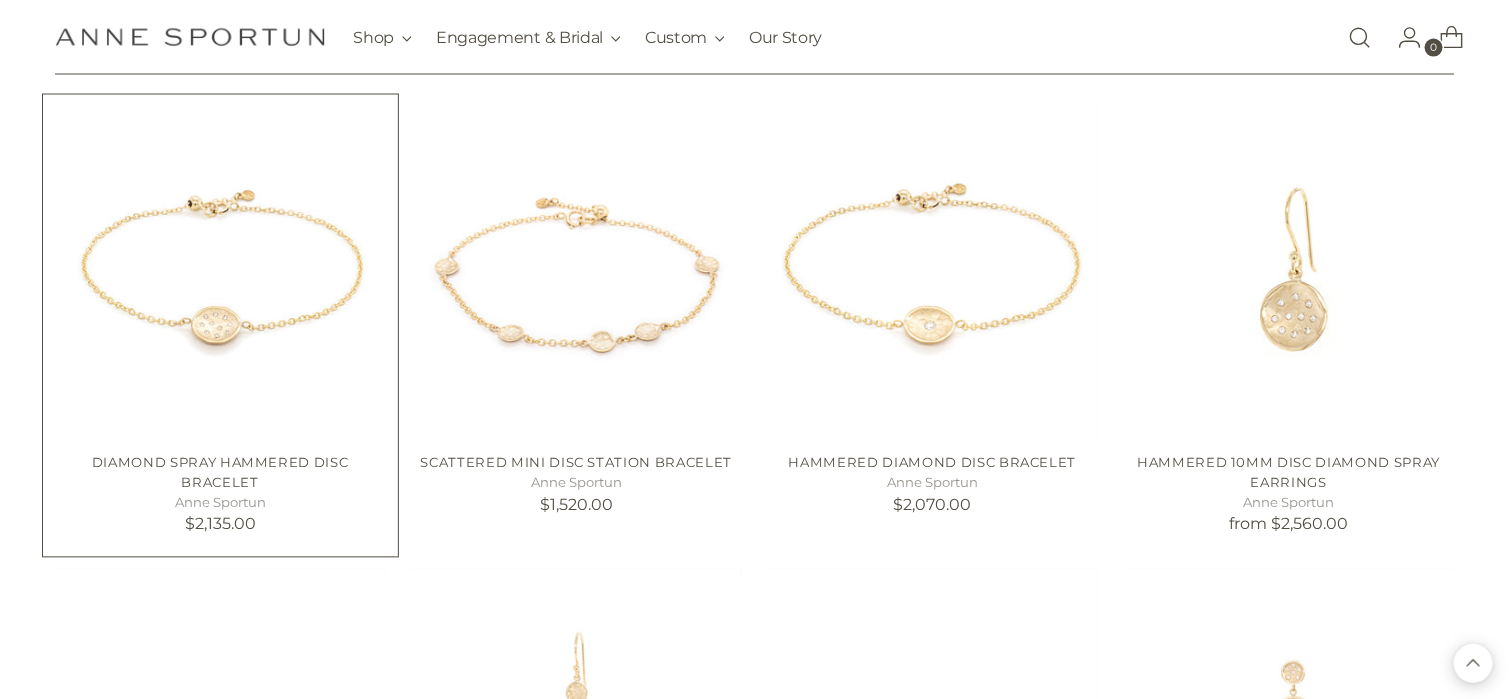 click at bounding box center [0, 0] 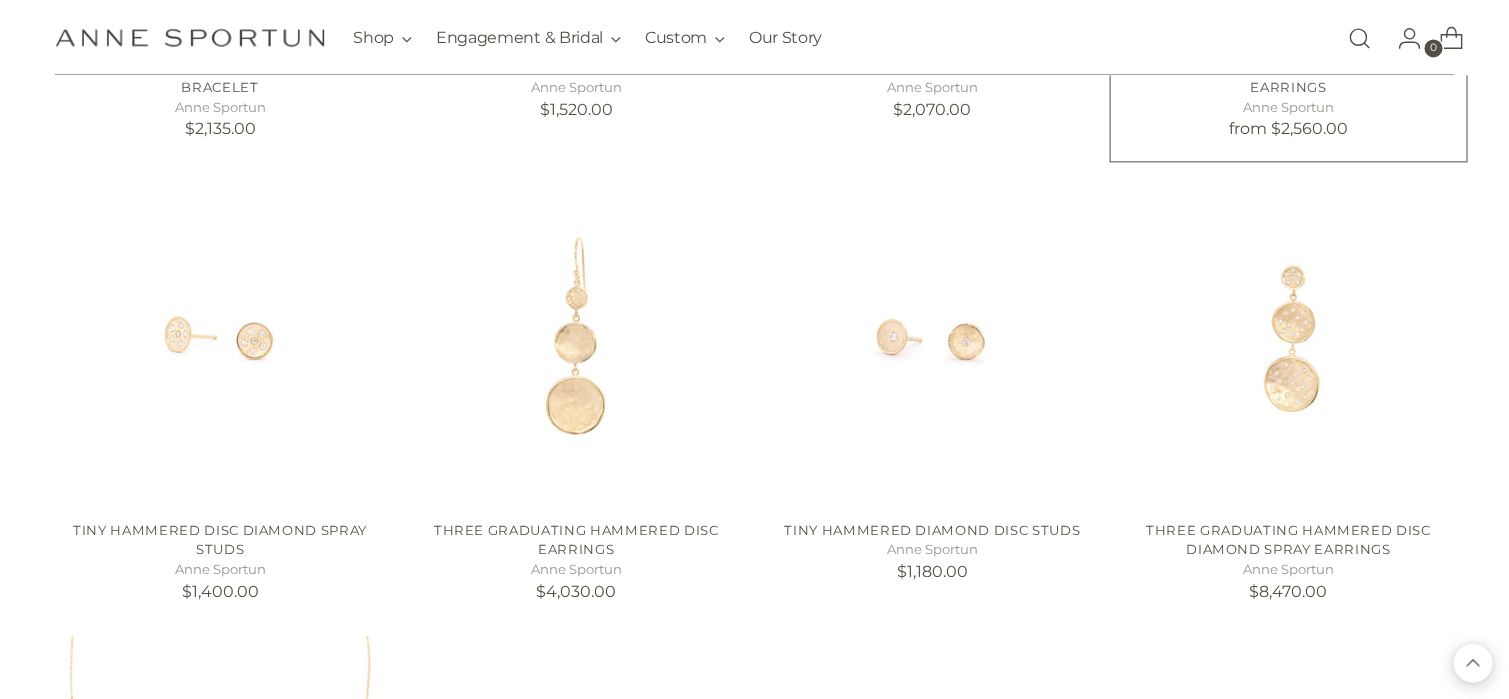 scroll, scrollTop: 1700, scrollLeft: 0, axis: vertical 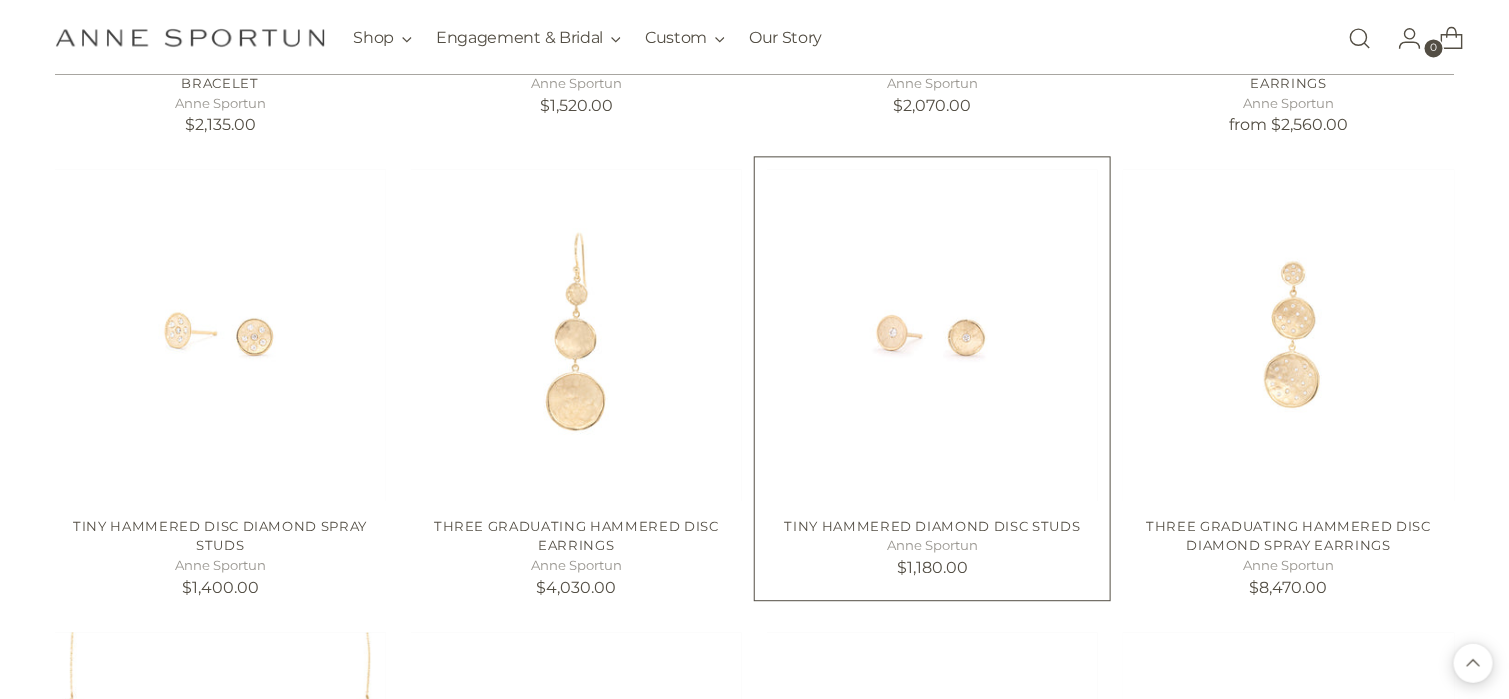 click at bounding box center [0, 0] 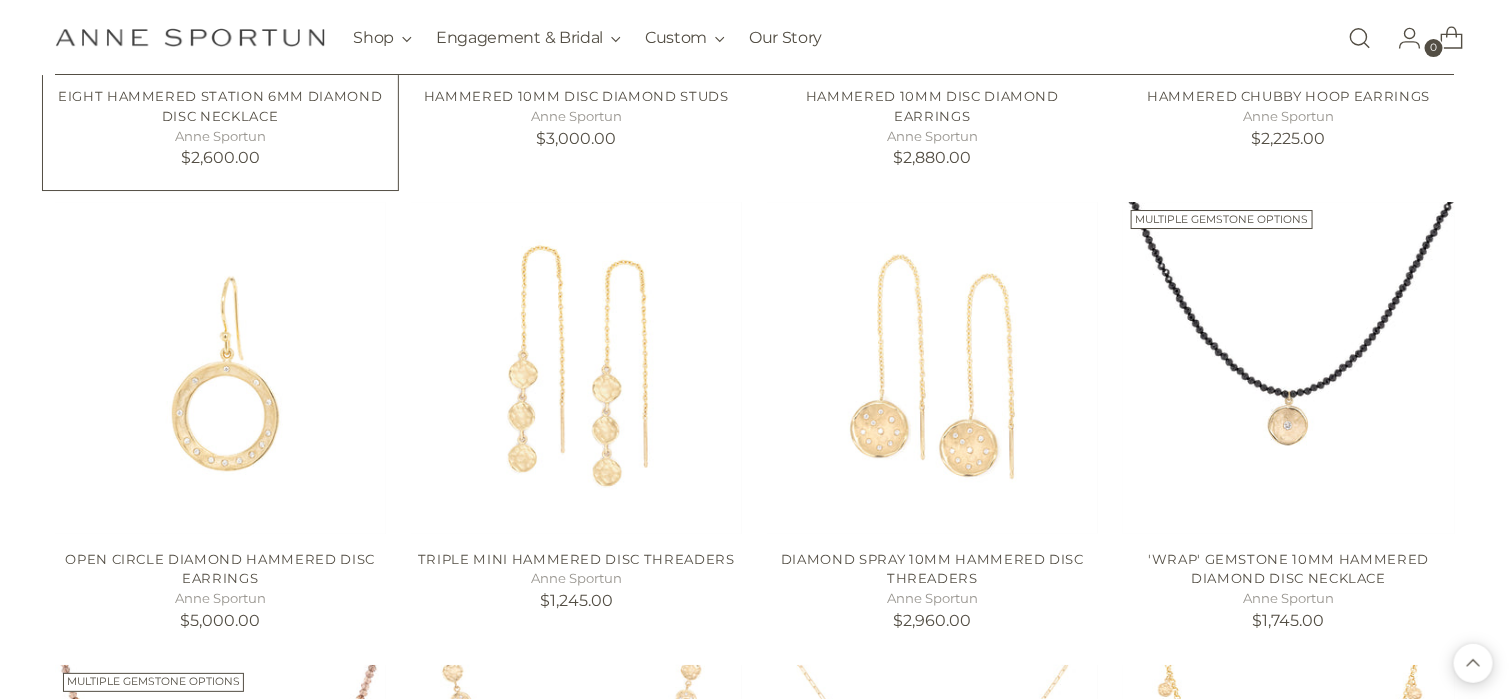 scroll, scrollTop: 2600, scrollLeft: 0, axis: vertical 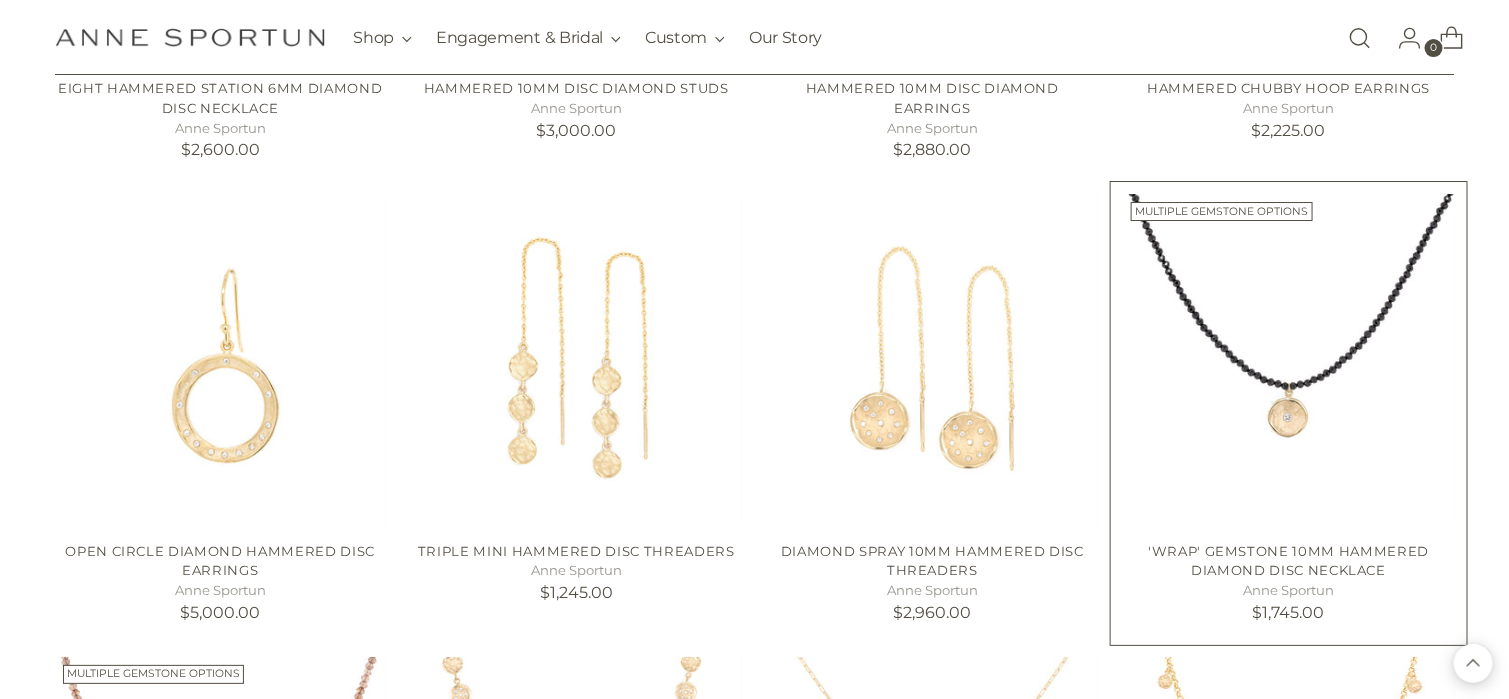 click on "'Wrap' Gemstone 10mm Hammered Diamond Disc Necklace" at bounding box center [1288, 561] 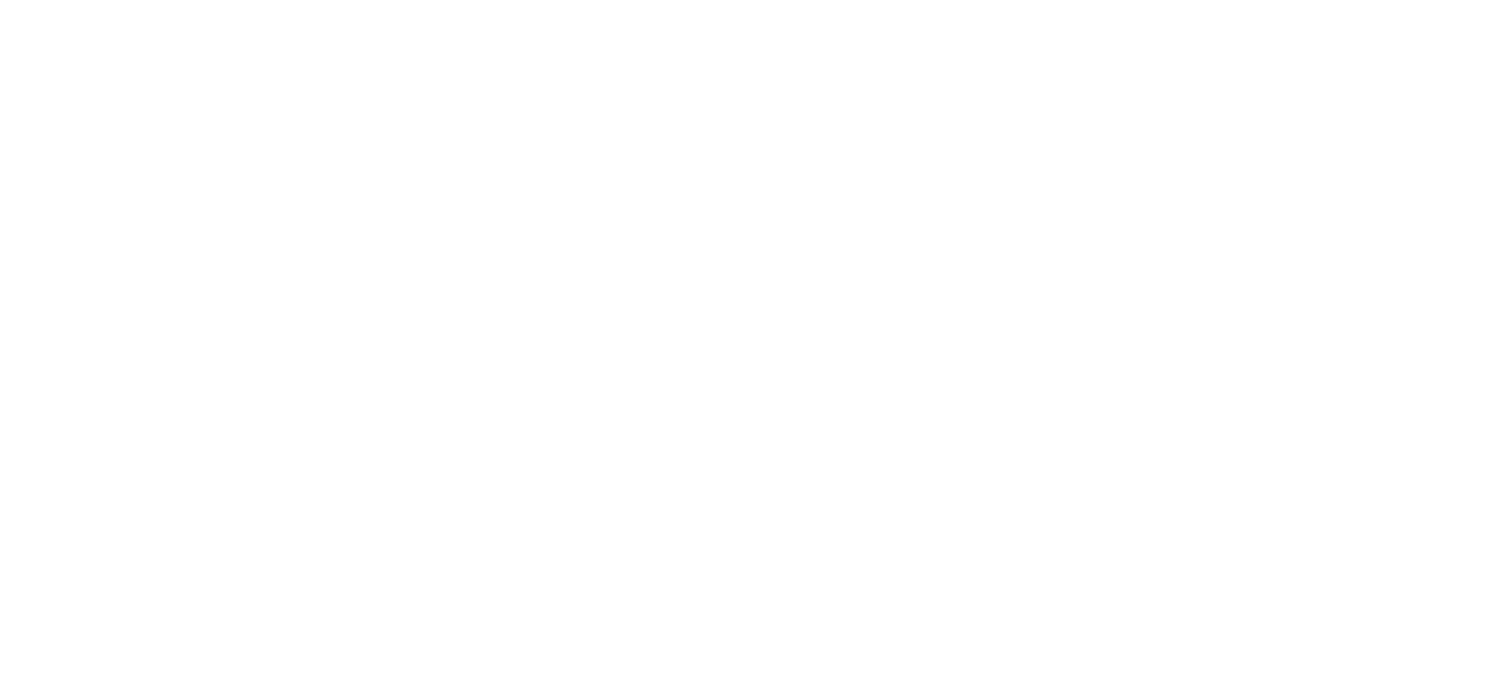 scroll, scrollTop: 0, scrollLeft: 0, axis: both 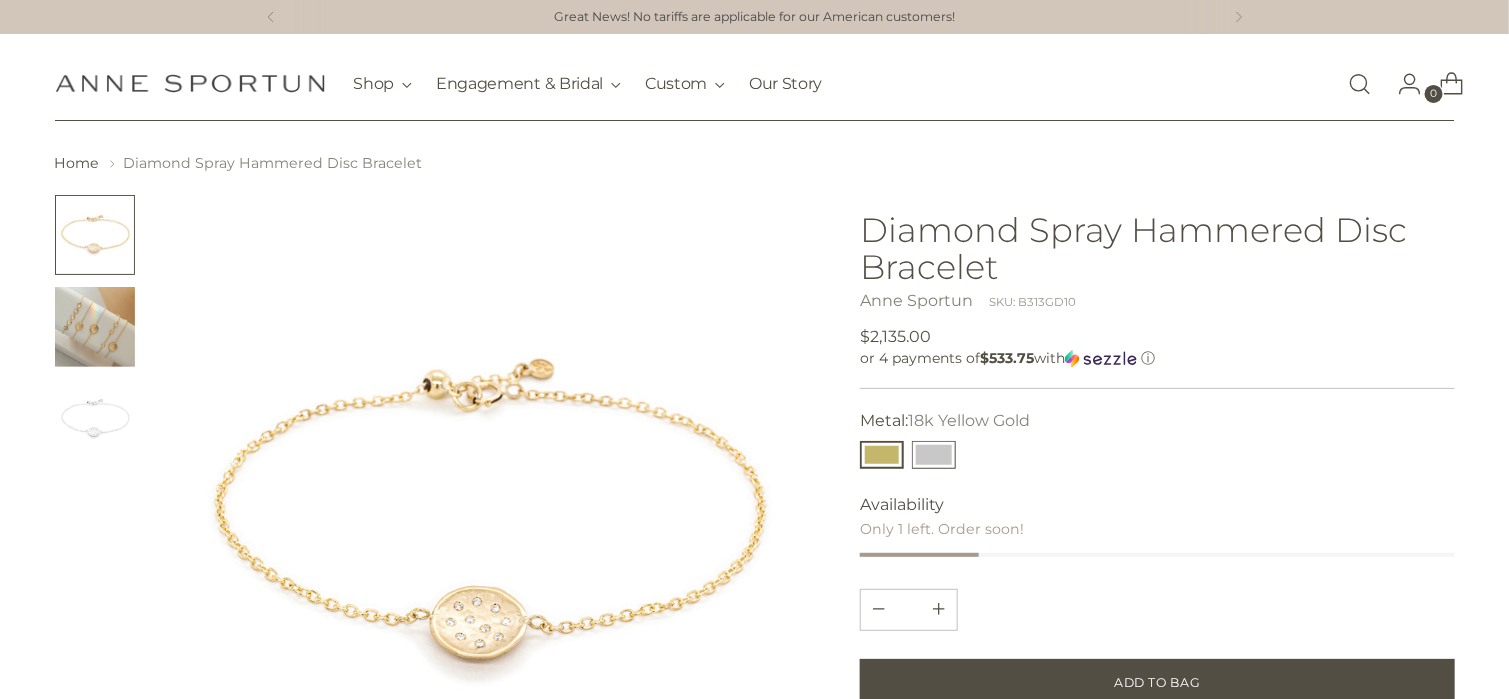 click at bounding box center [934, 455] 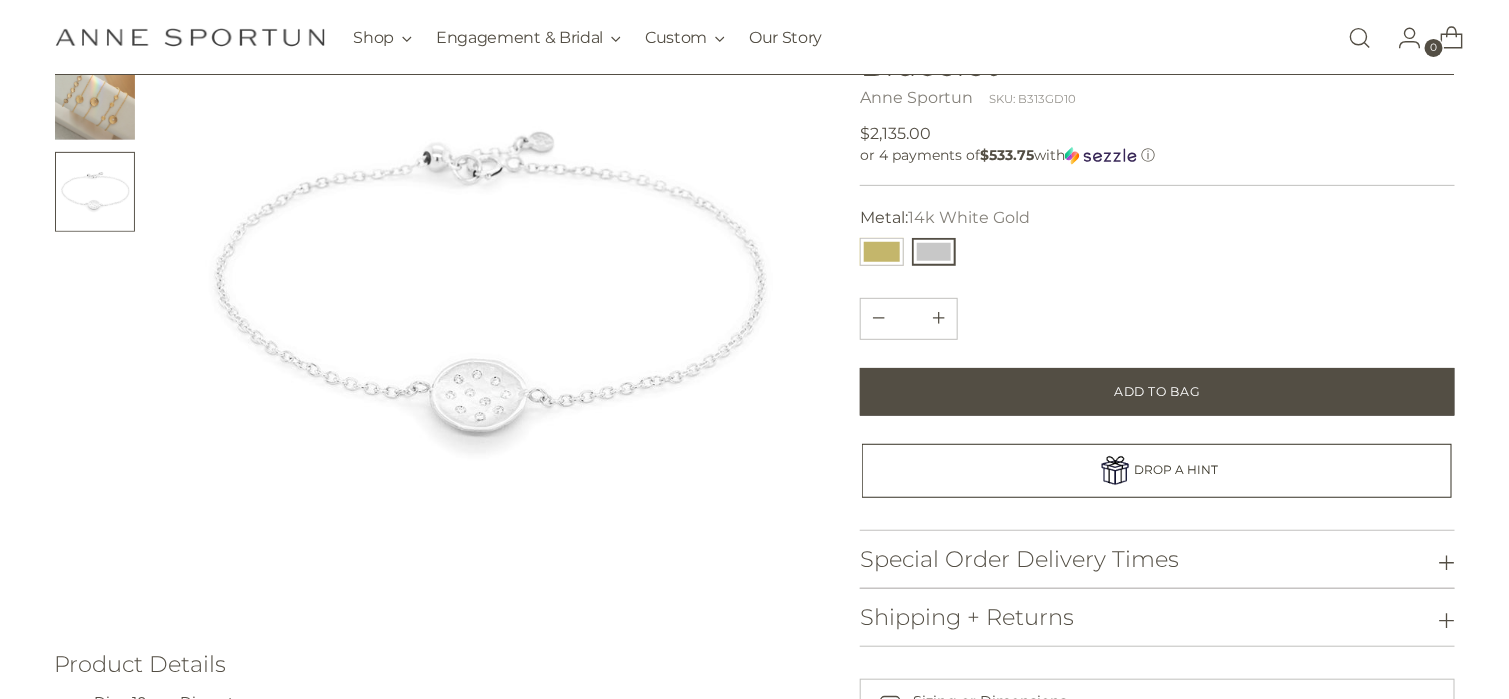 scroll, scrollTop: 100, scrollLeft: 0, axis: vertical 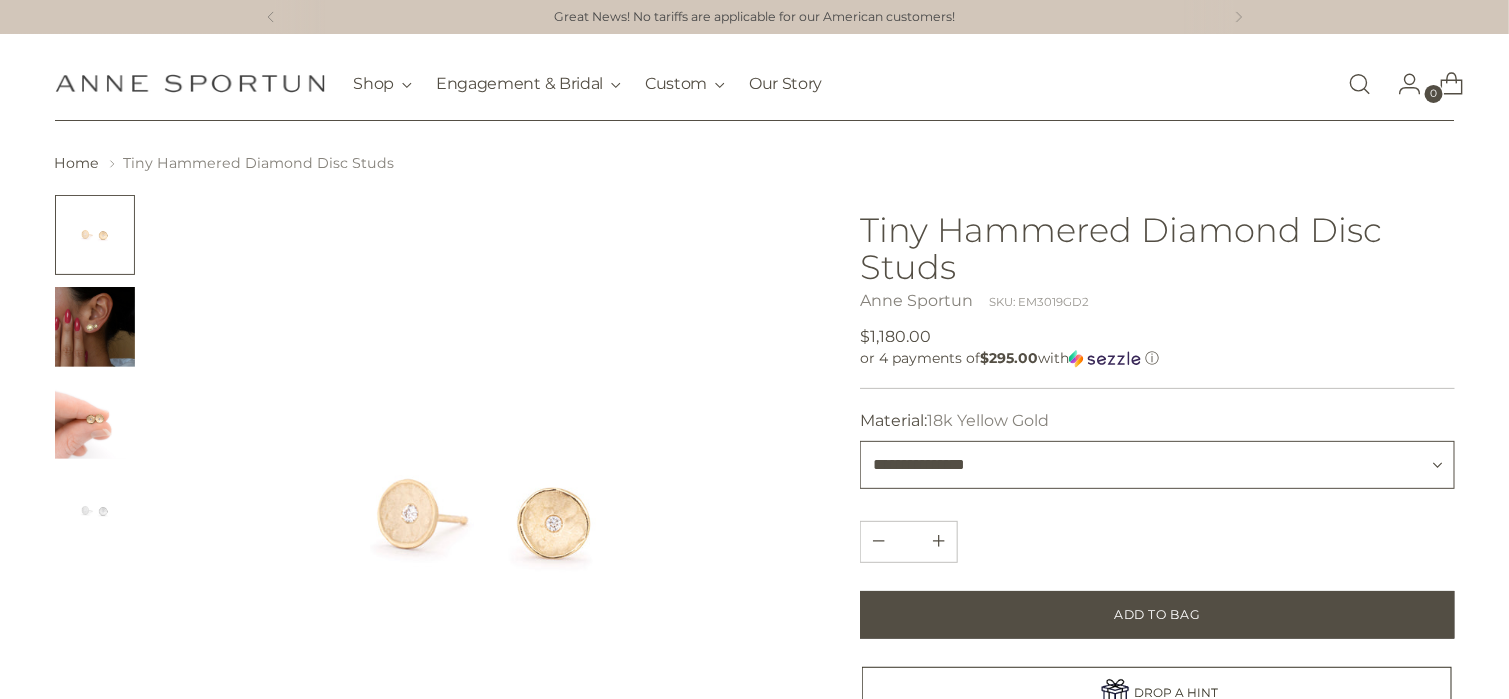 click on "**********" at bounding box center (1157, 465) 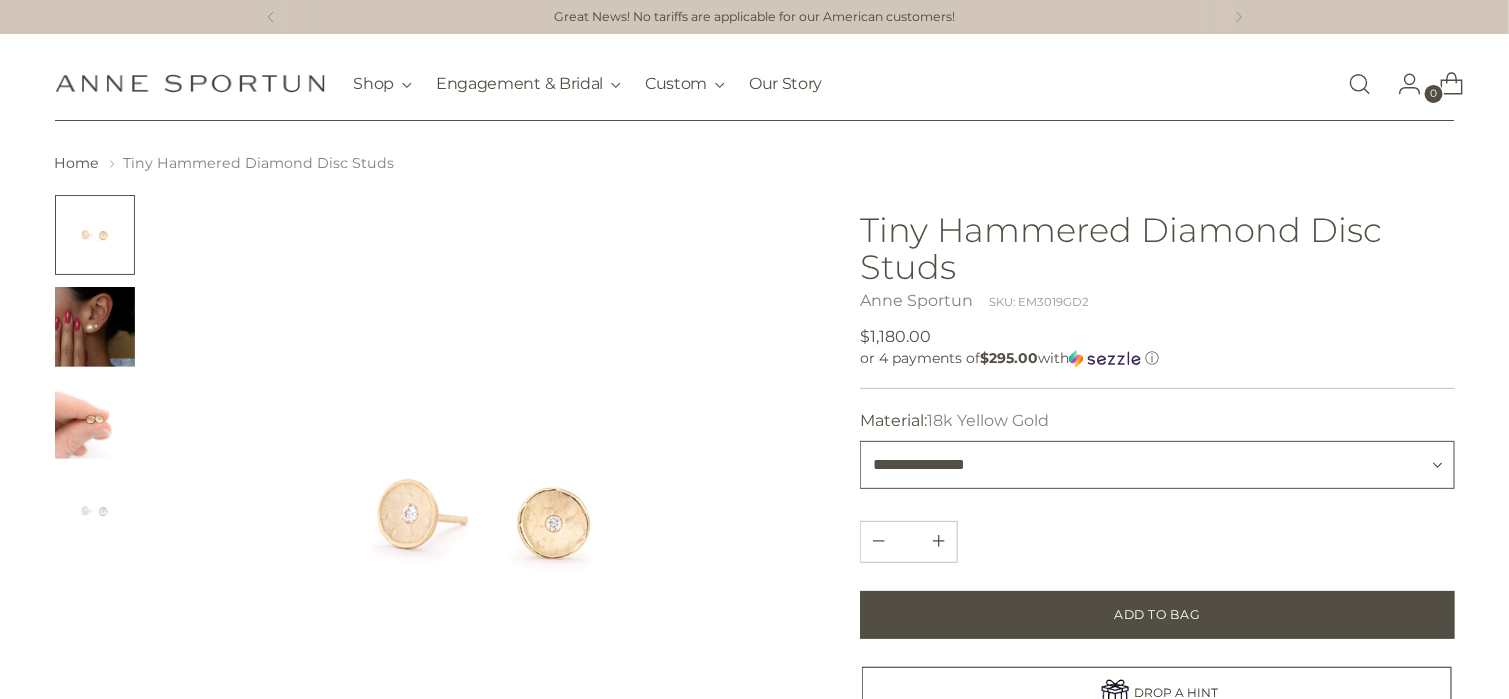 select on "**********" 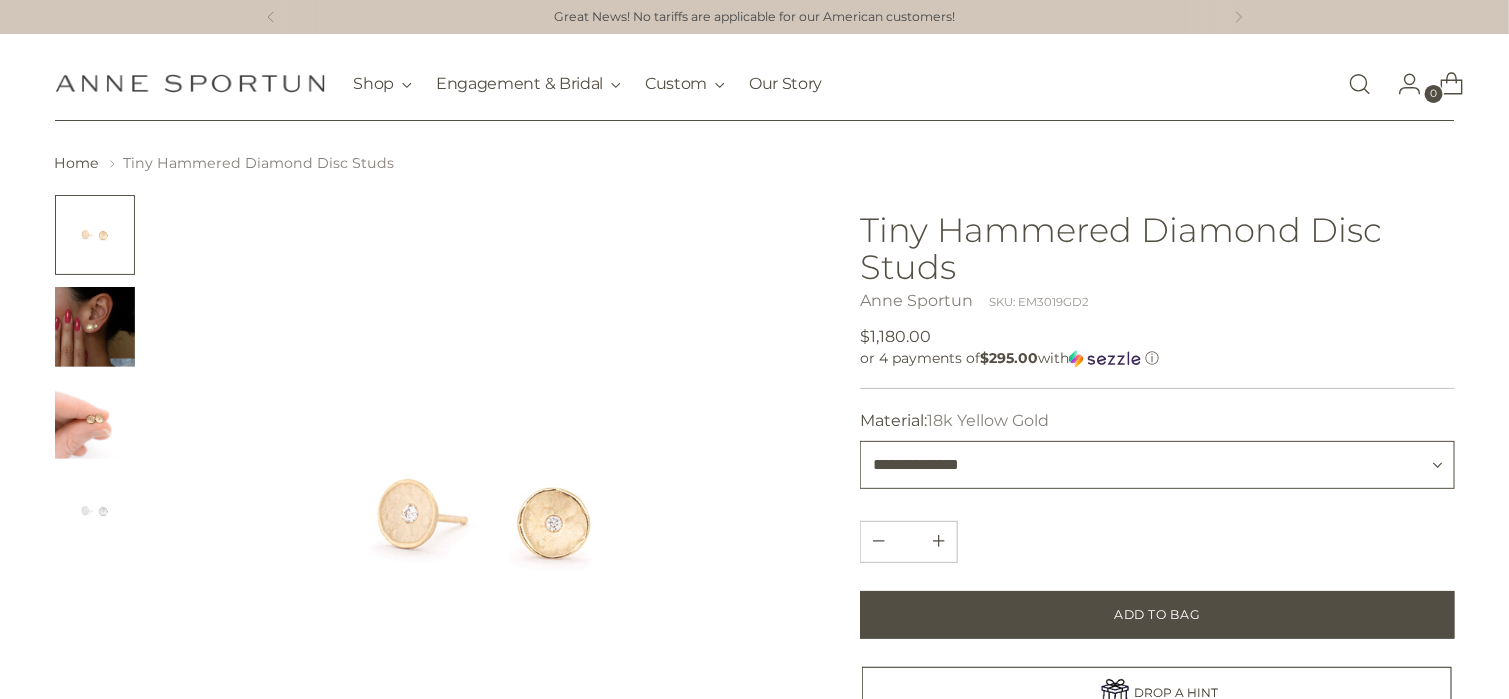type 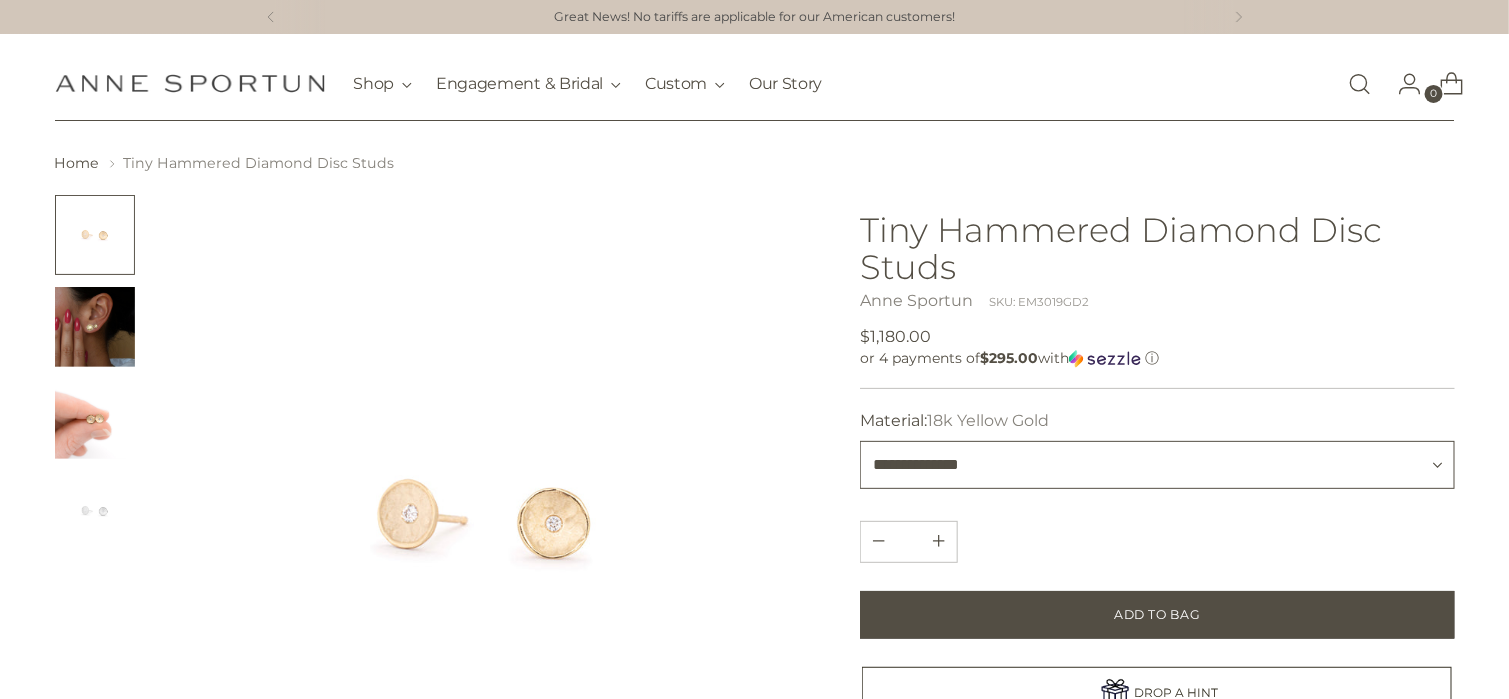 click on "**********" at bounding box center [1157, 465] 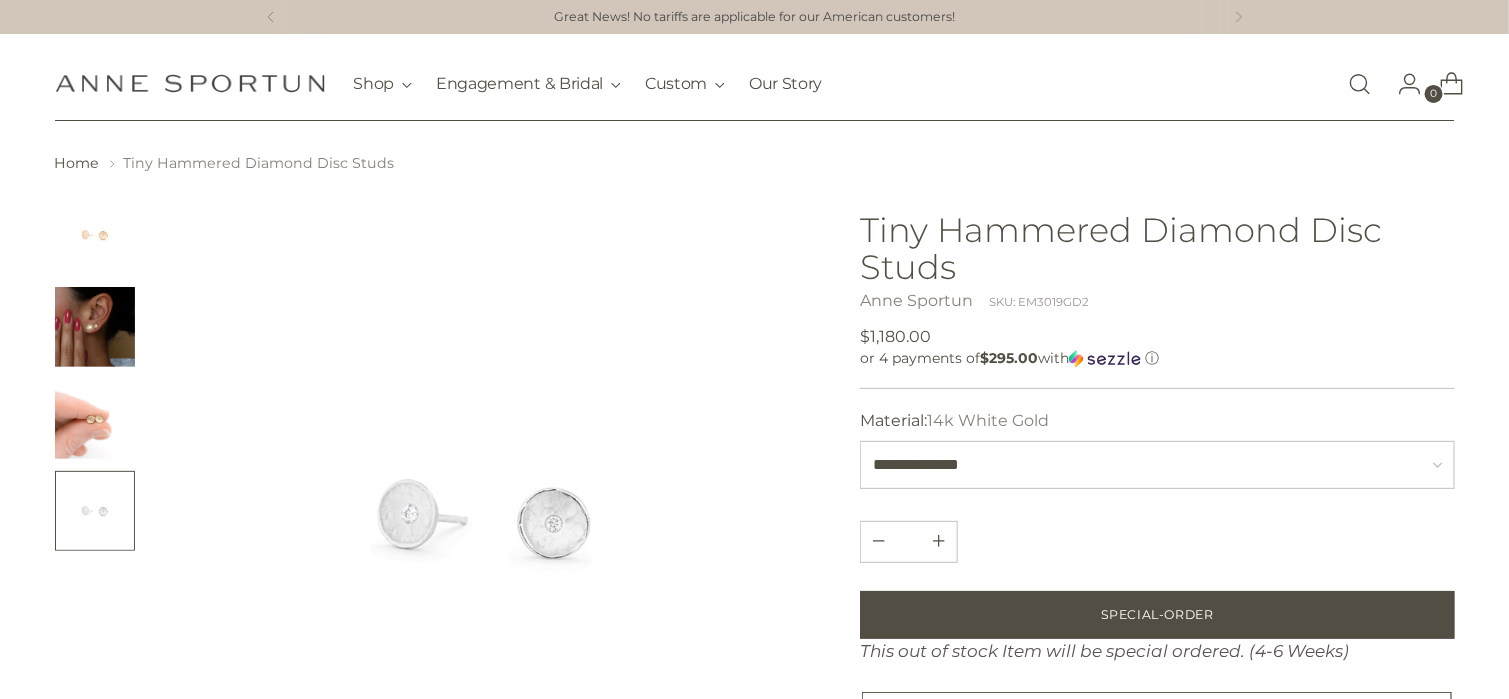 click at bounding box center (95, 511) 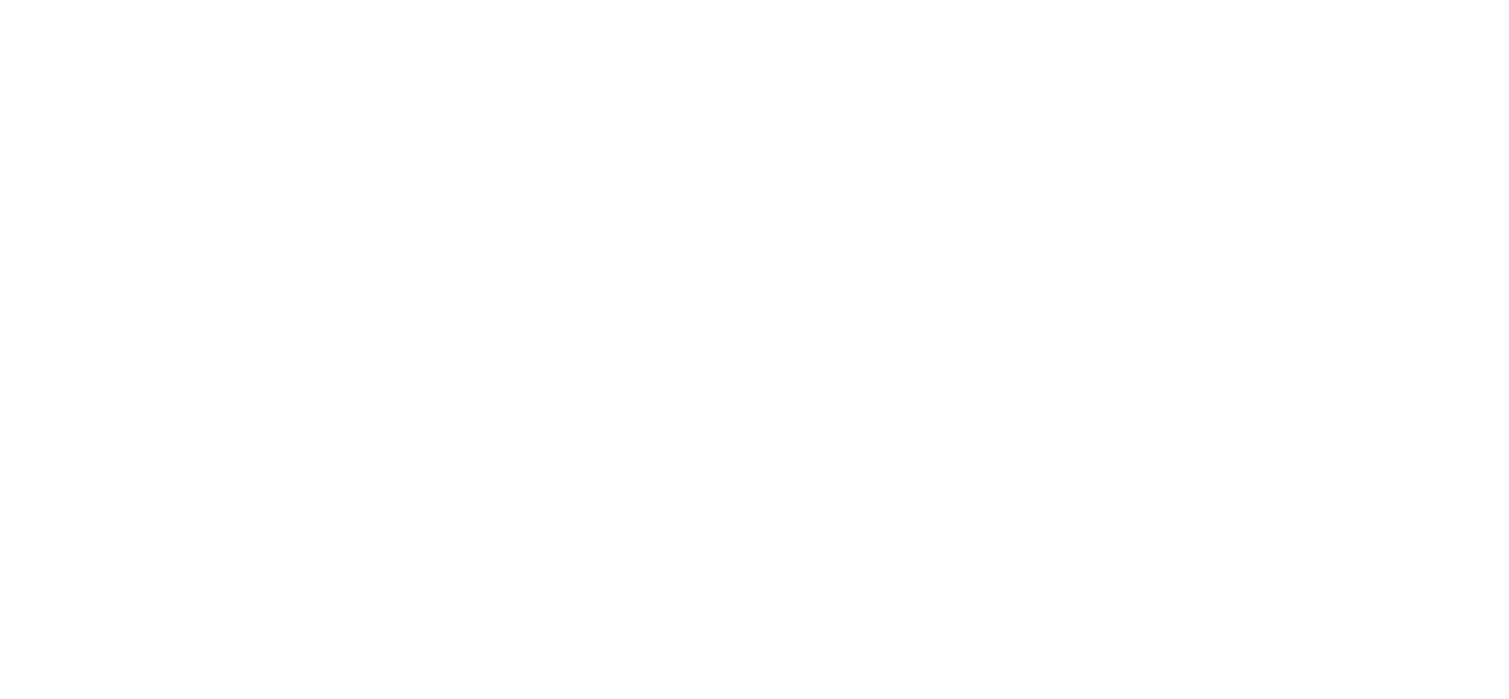 scroll, scrollTop: 0, scrollLeft: 0, axis: both 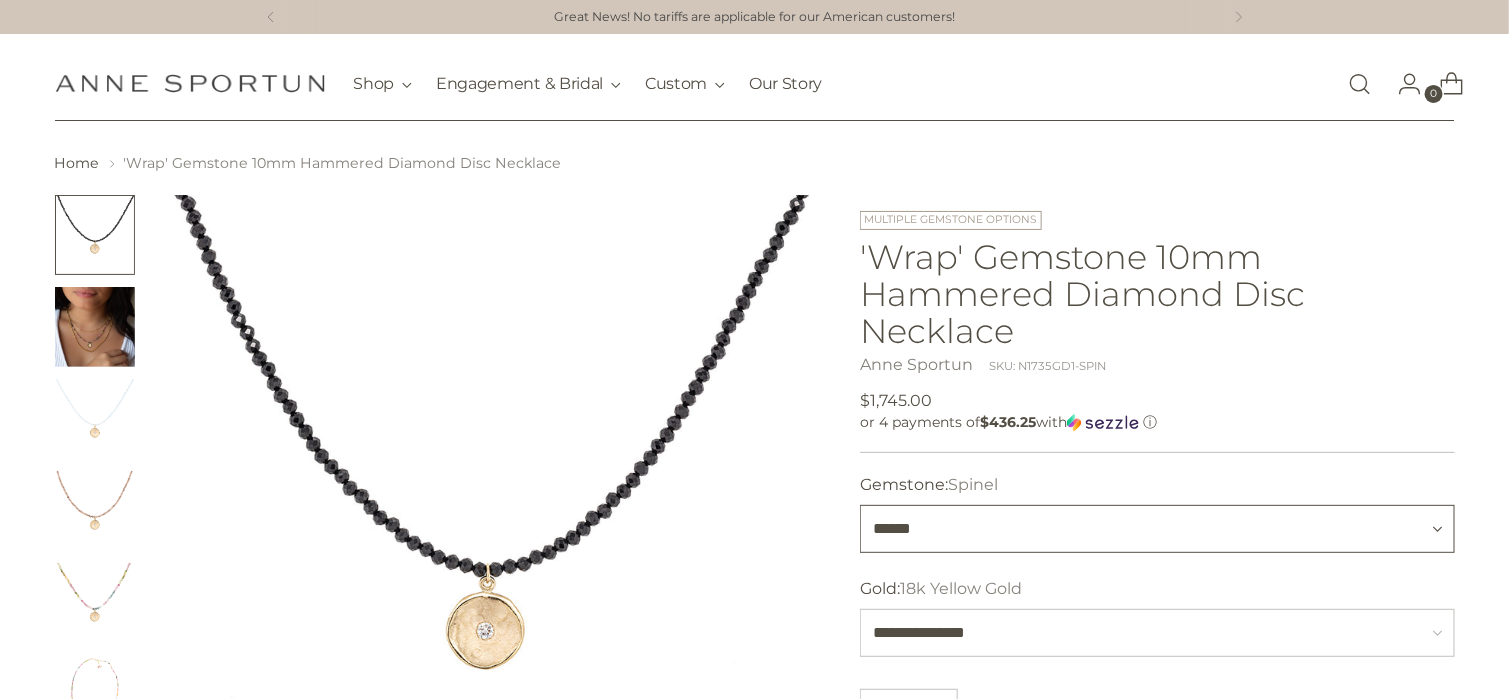 click on "**********" at bounding box center (1157, 529) 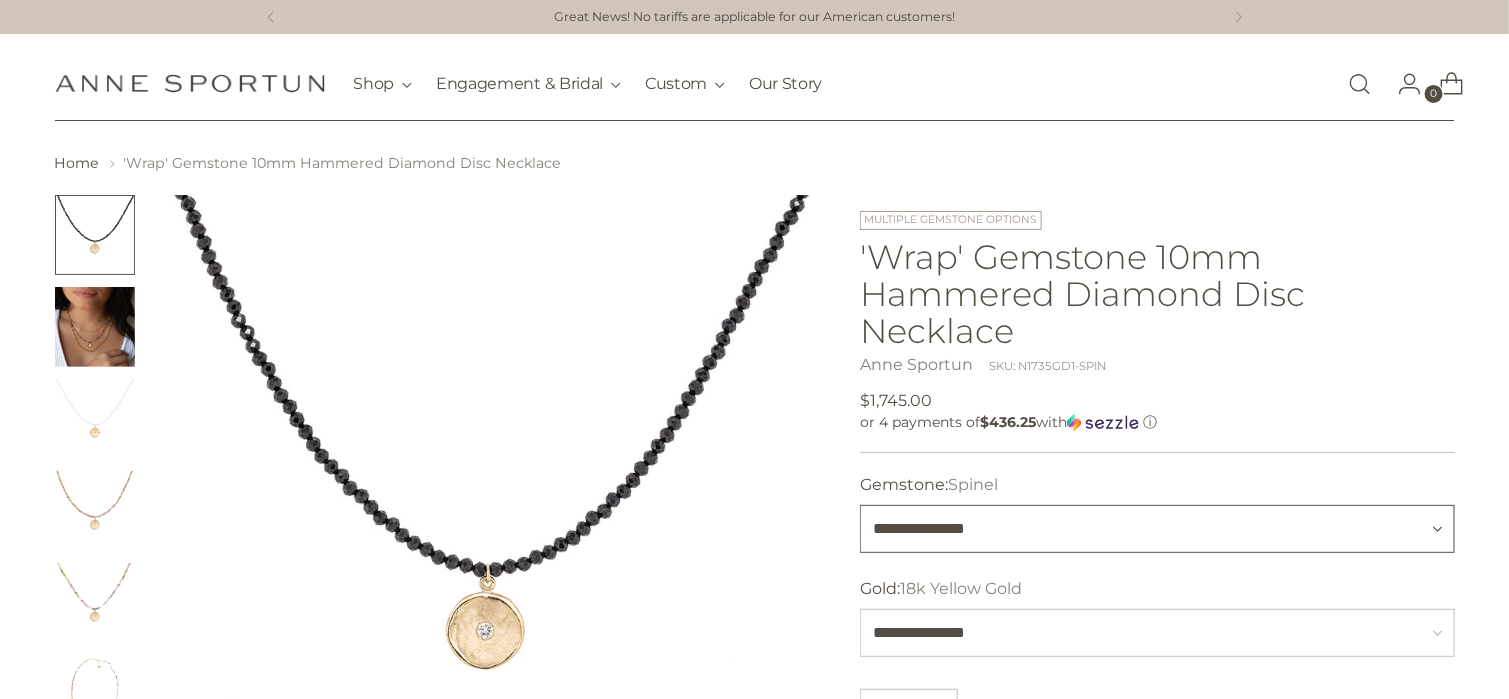 type 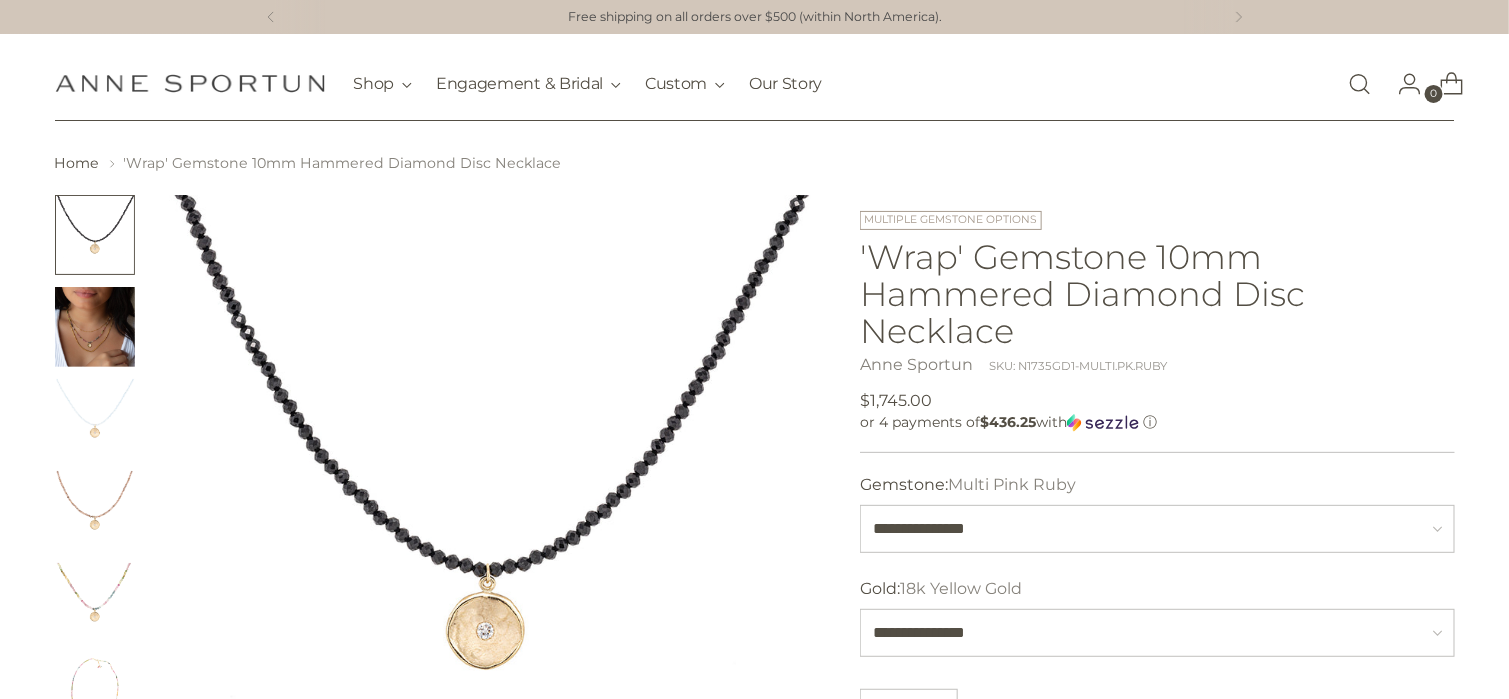 click at bounding box center [95, 603] 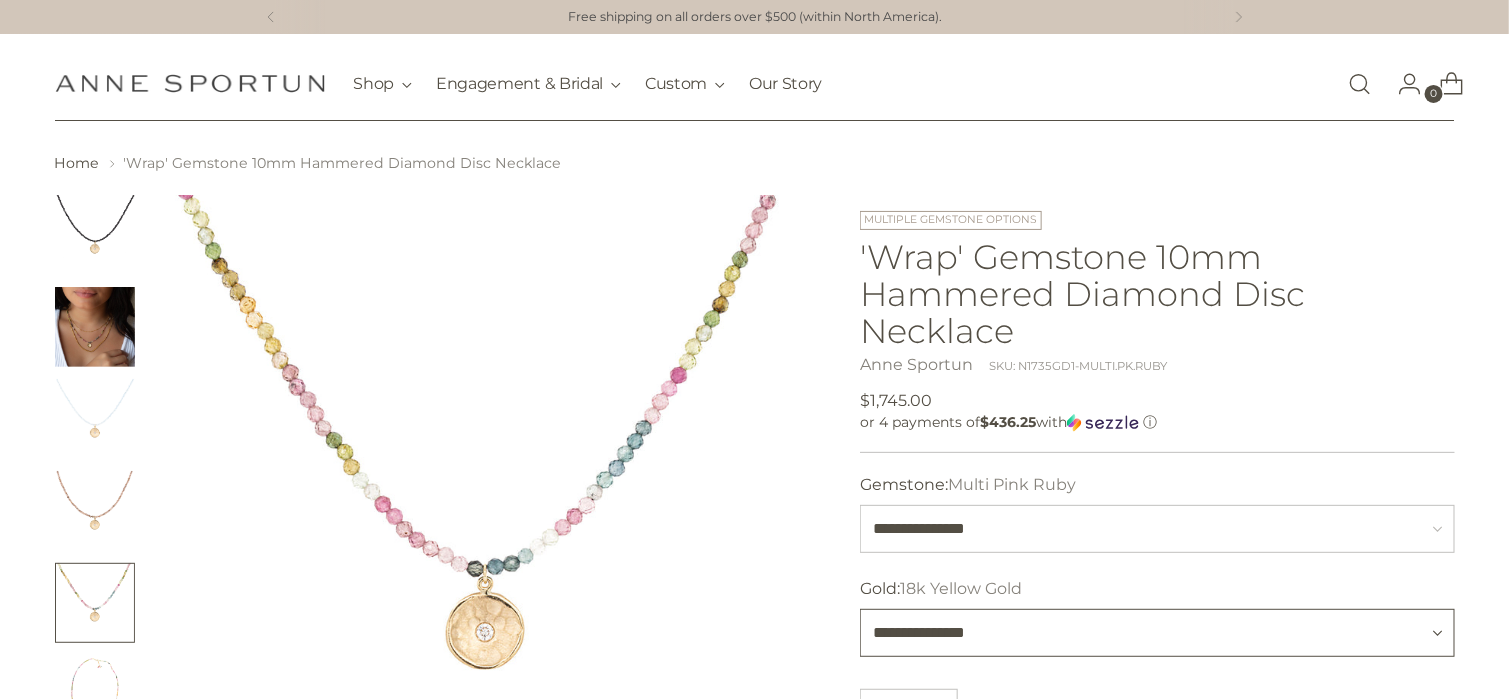 click on "**********" at bounding box center [1157, 633] 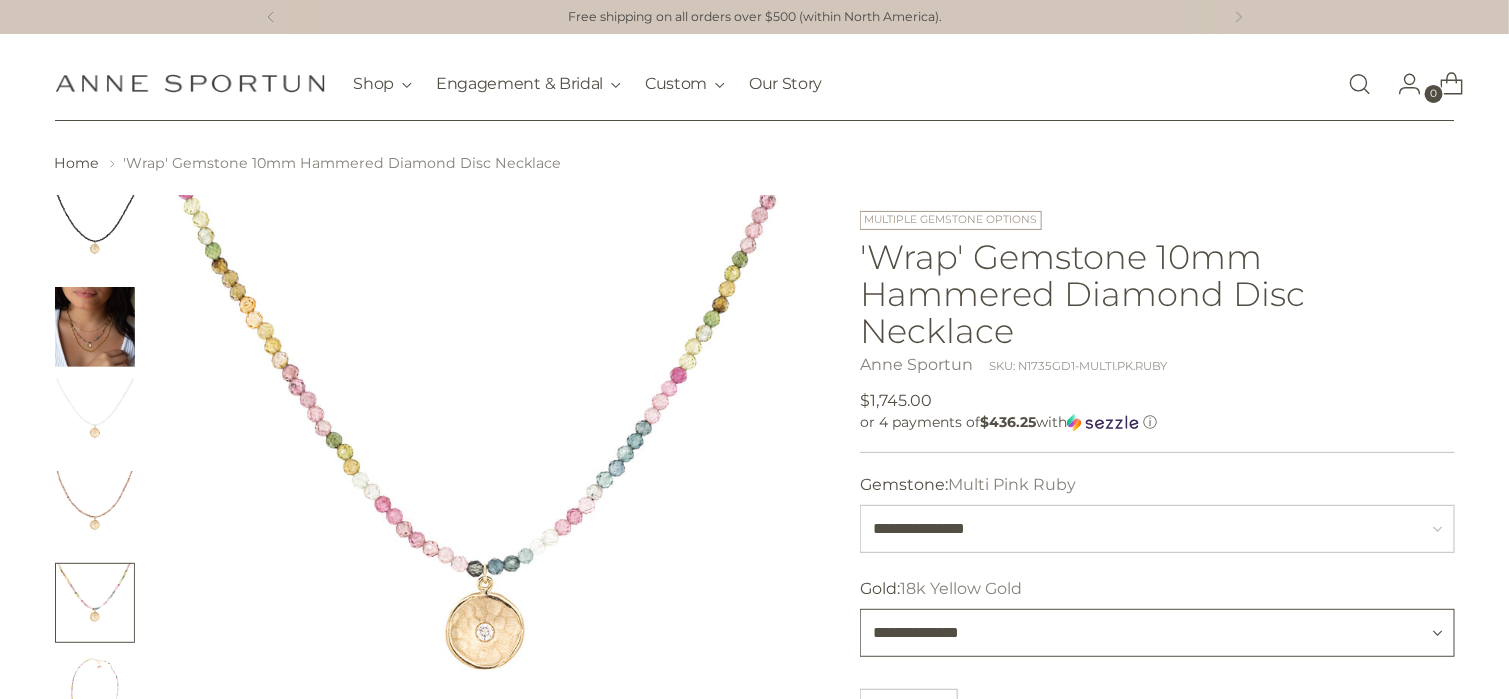 click on "**********" at bounding box center (1157, 633) 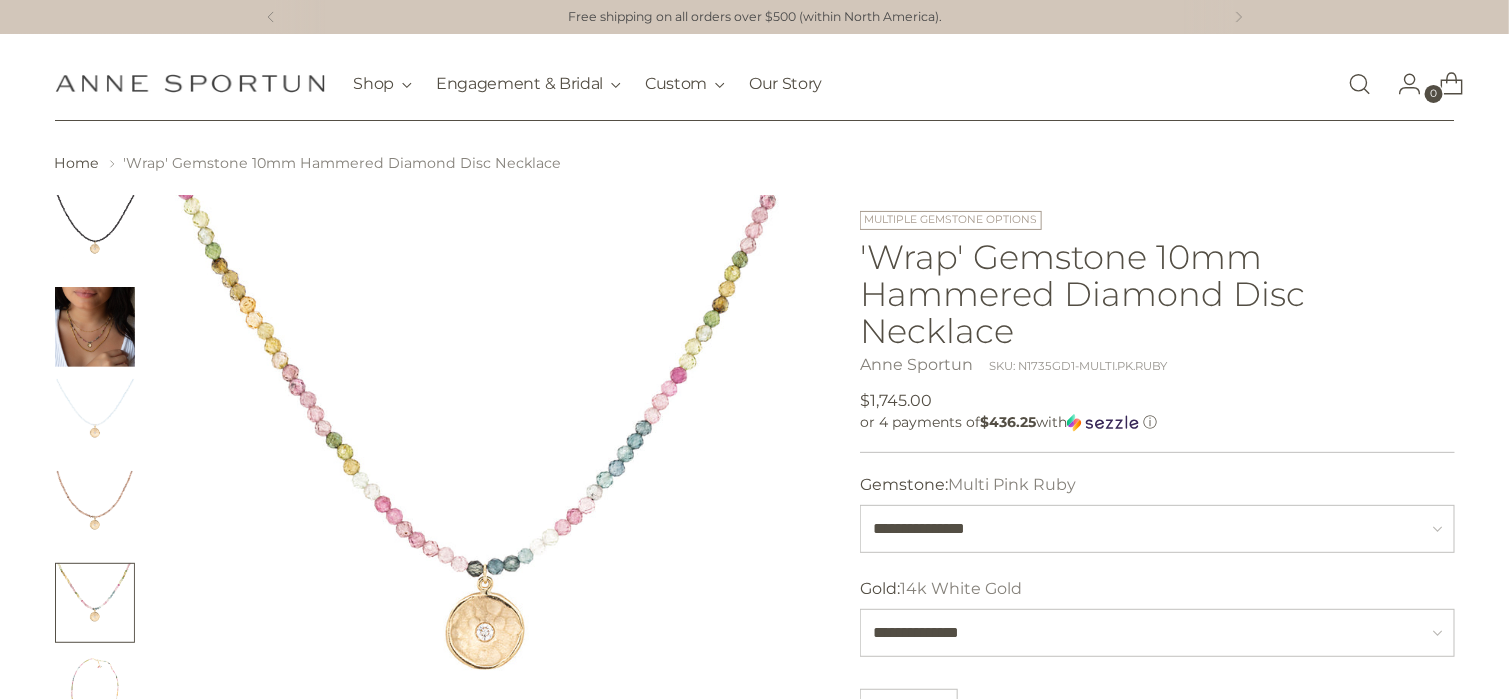 click at bounding box center [95, 327] 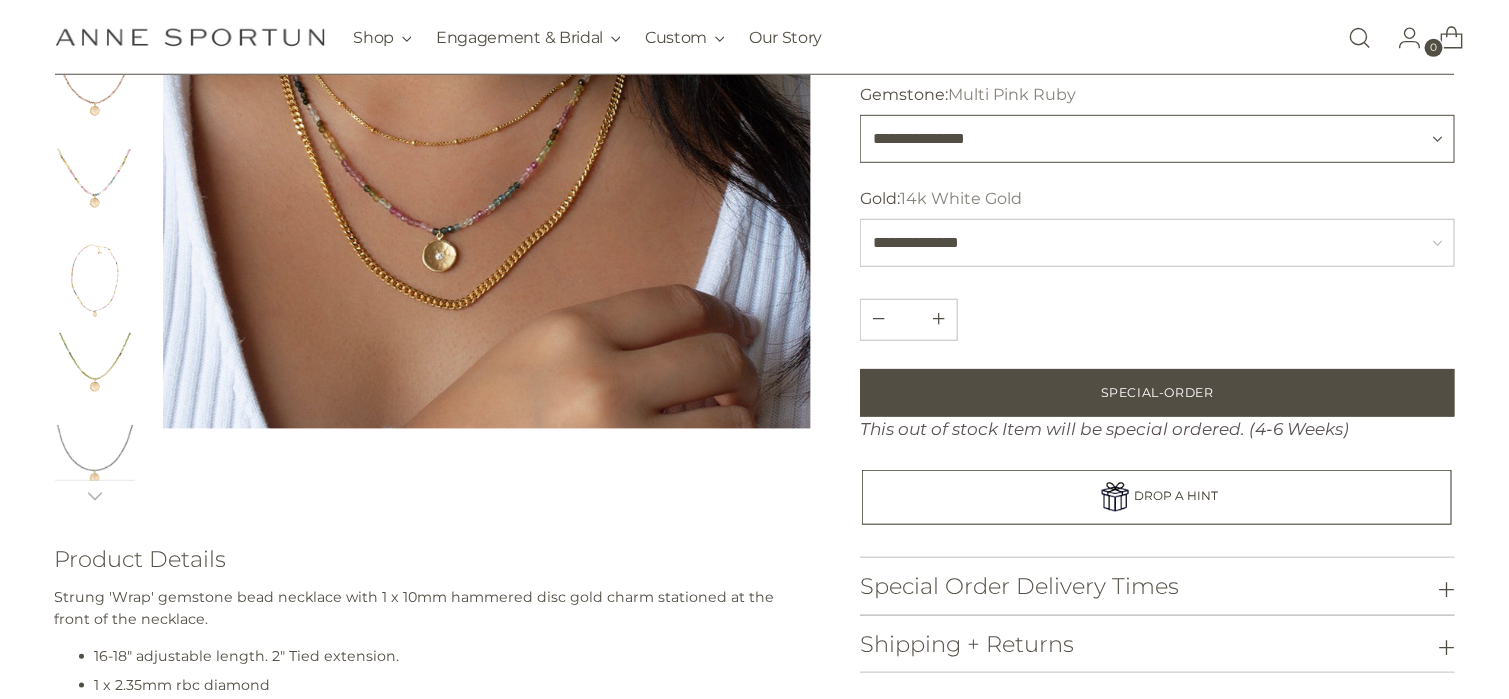 scroll, scrollTop: 300, scrollLeft: 0, axis: vertical 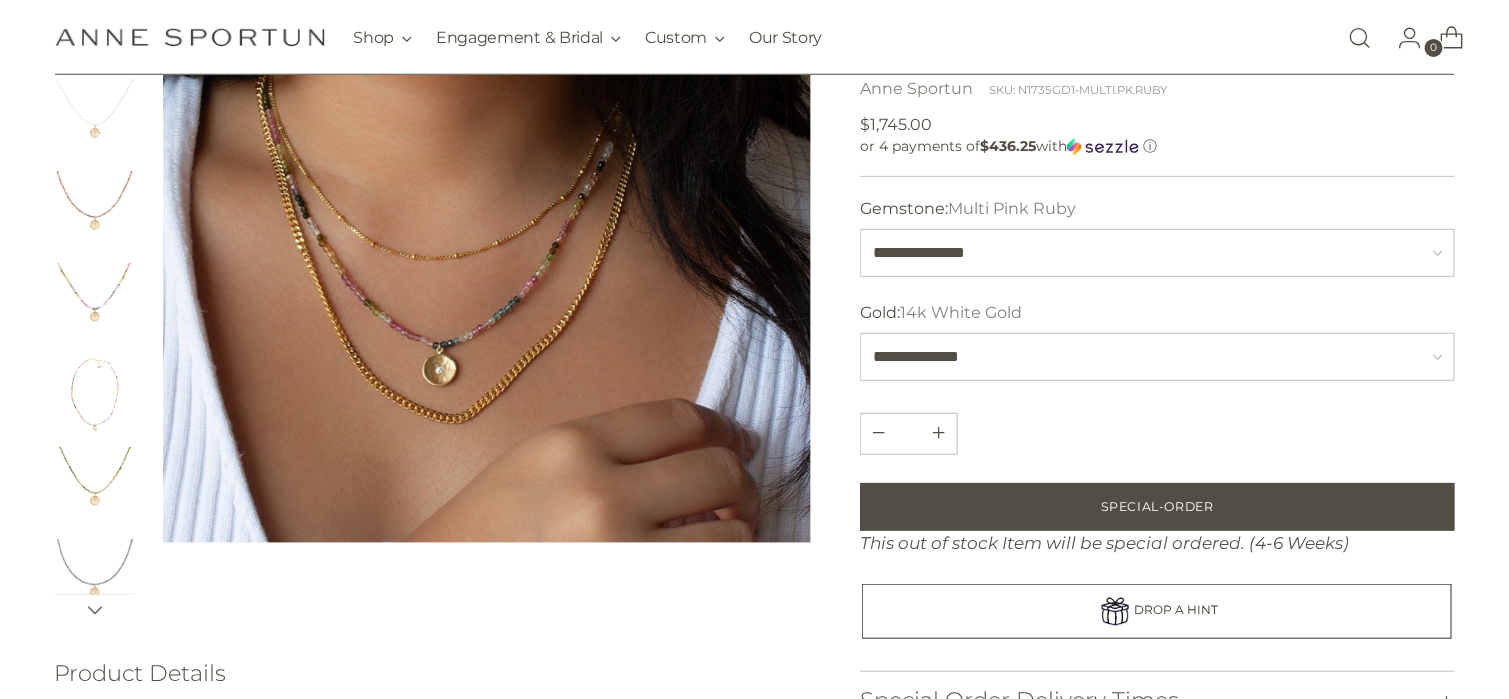 click 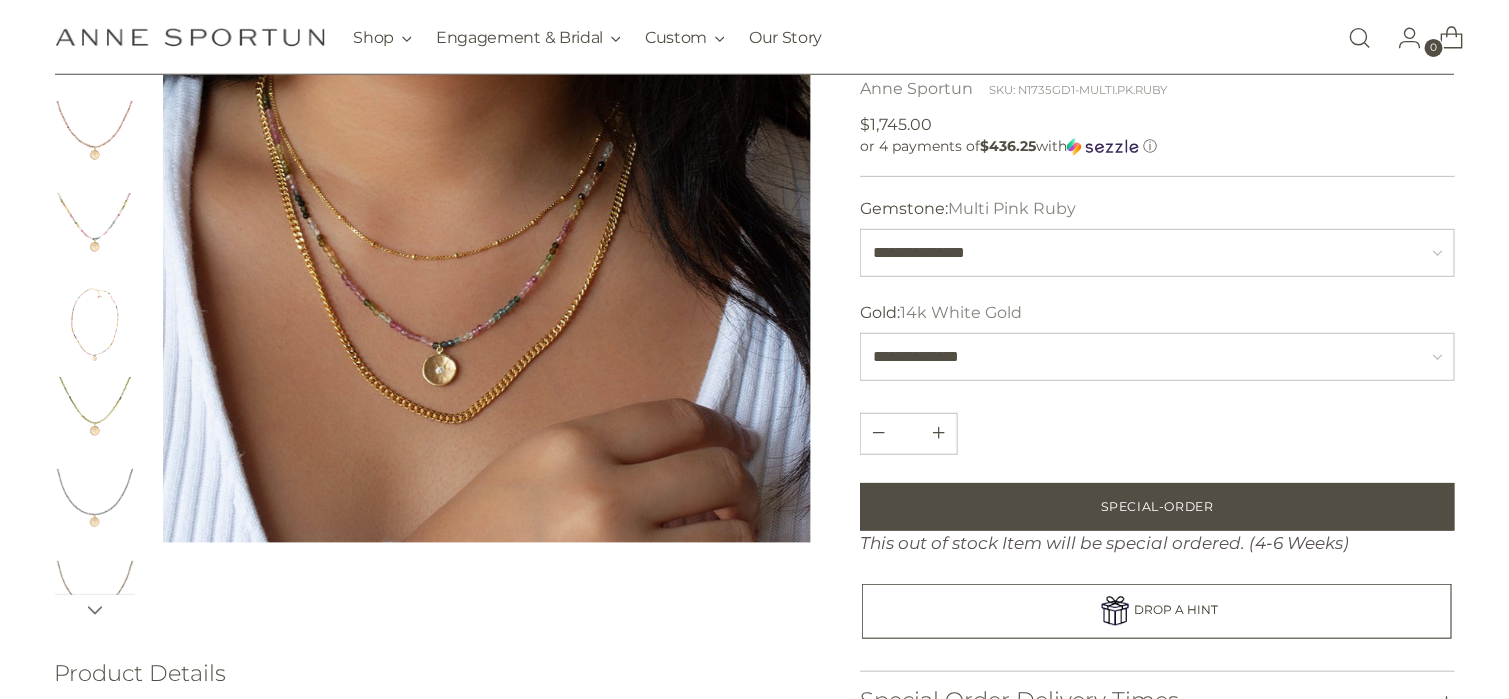 scroll, scrollTop: 100, scrollLeft: 0, axis: vertical 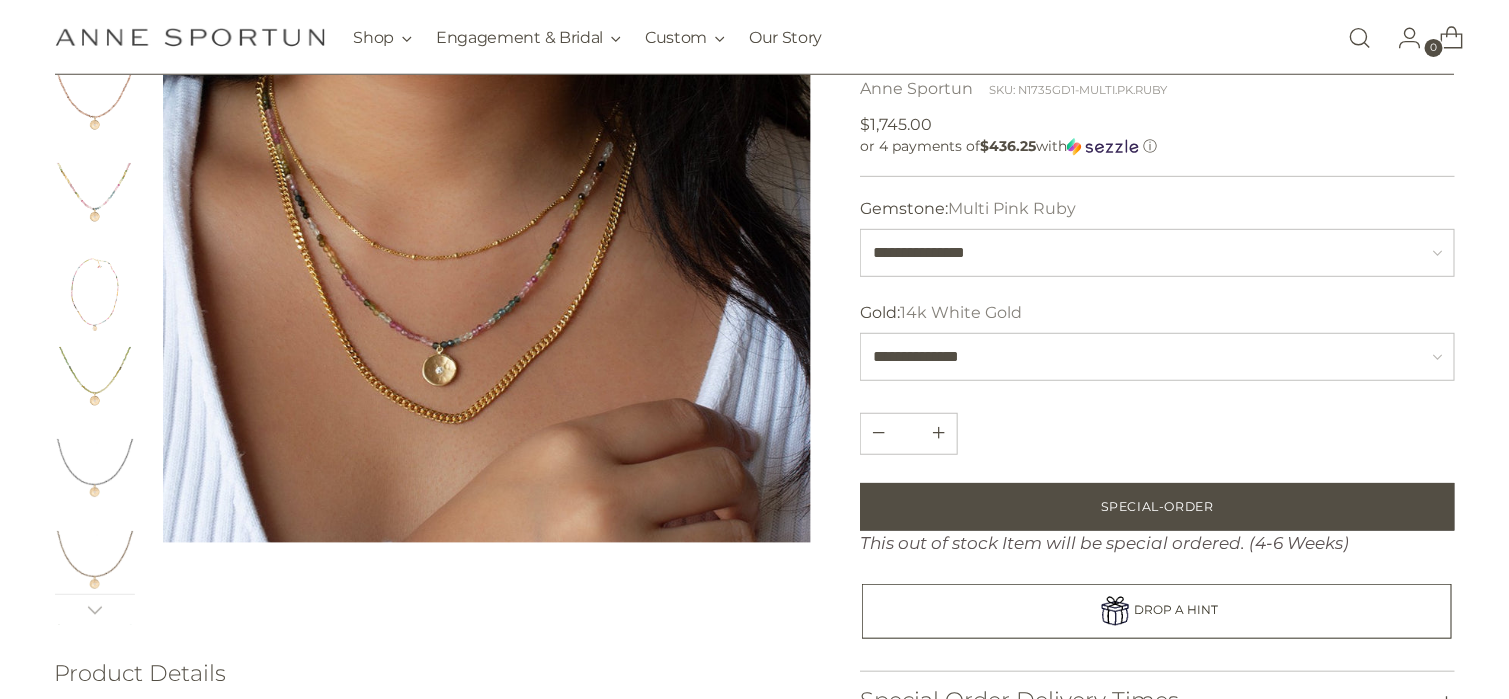 click at bounding box center [95, 295] 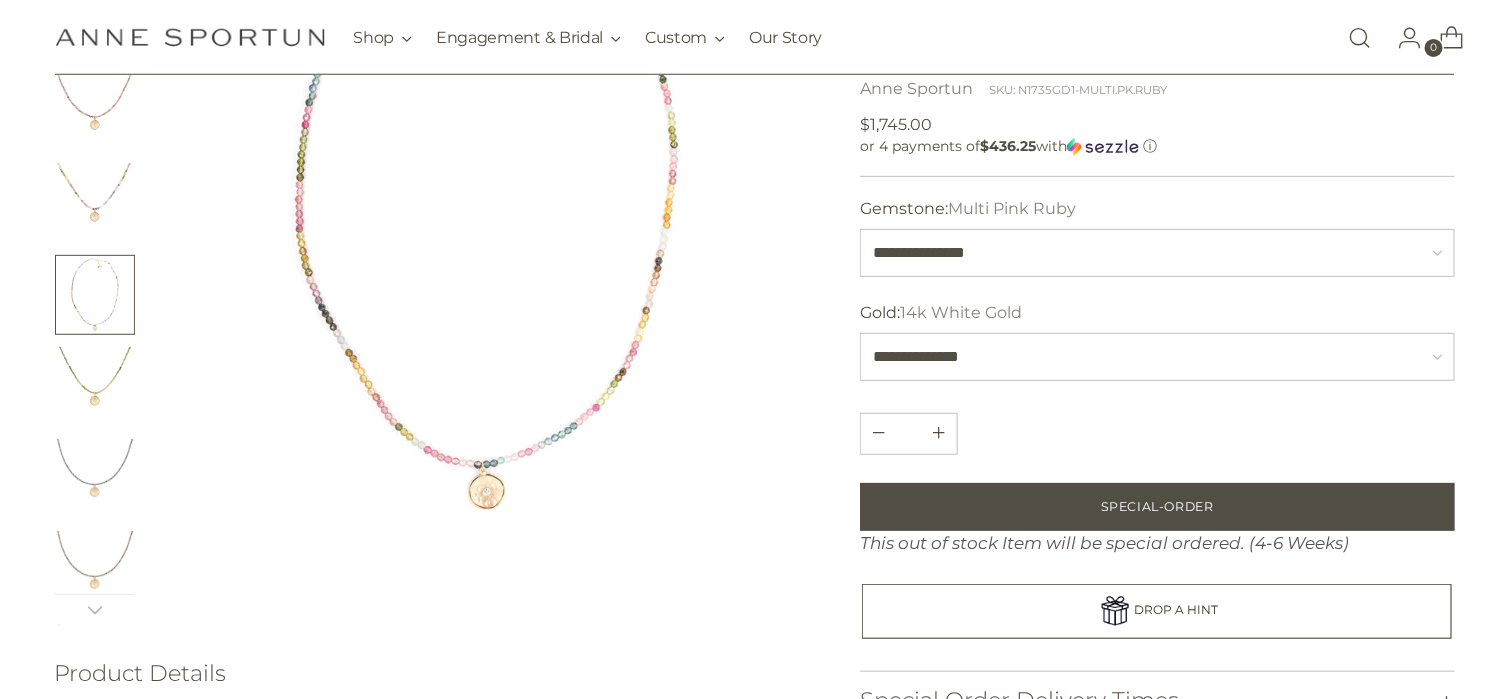 click at bounding box center [95, 571] 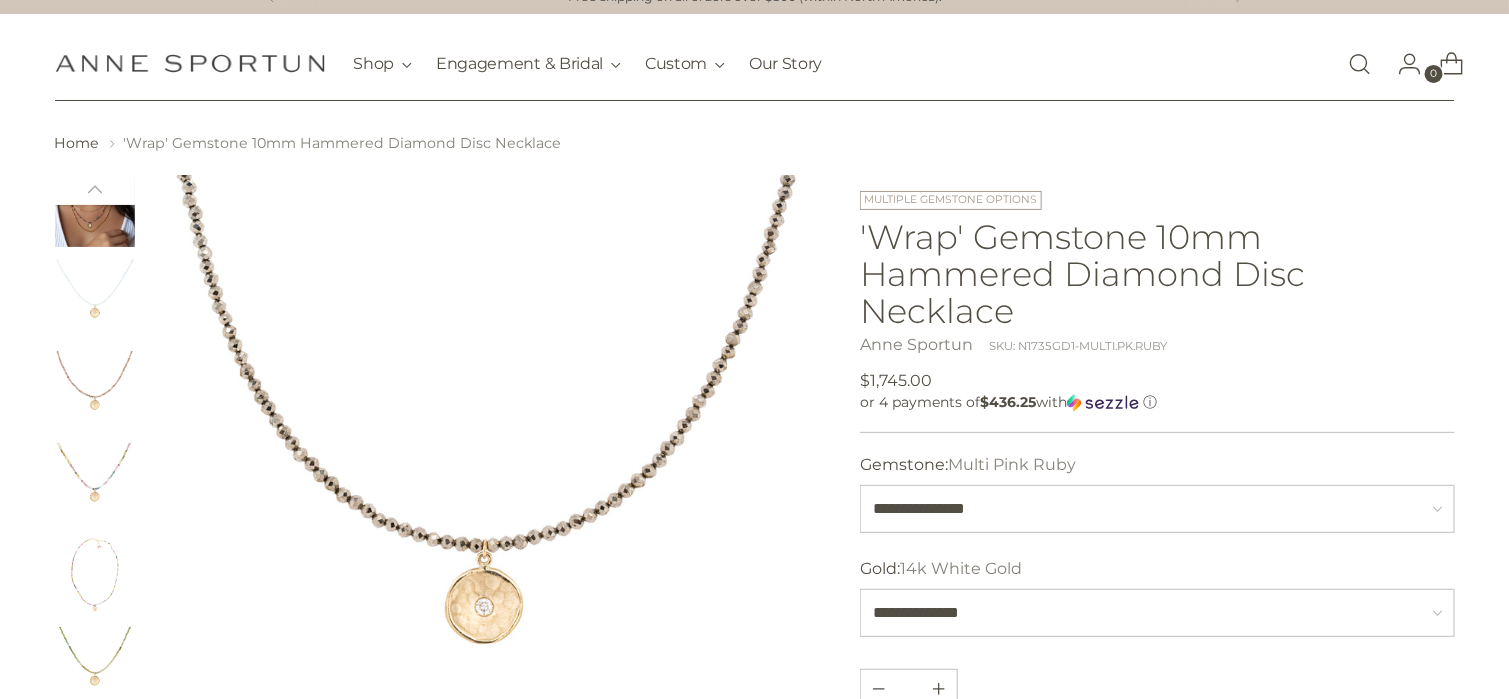 scroll, scrollTop: 0, scrollLeft: 0, axis: both 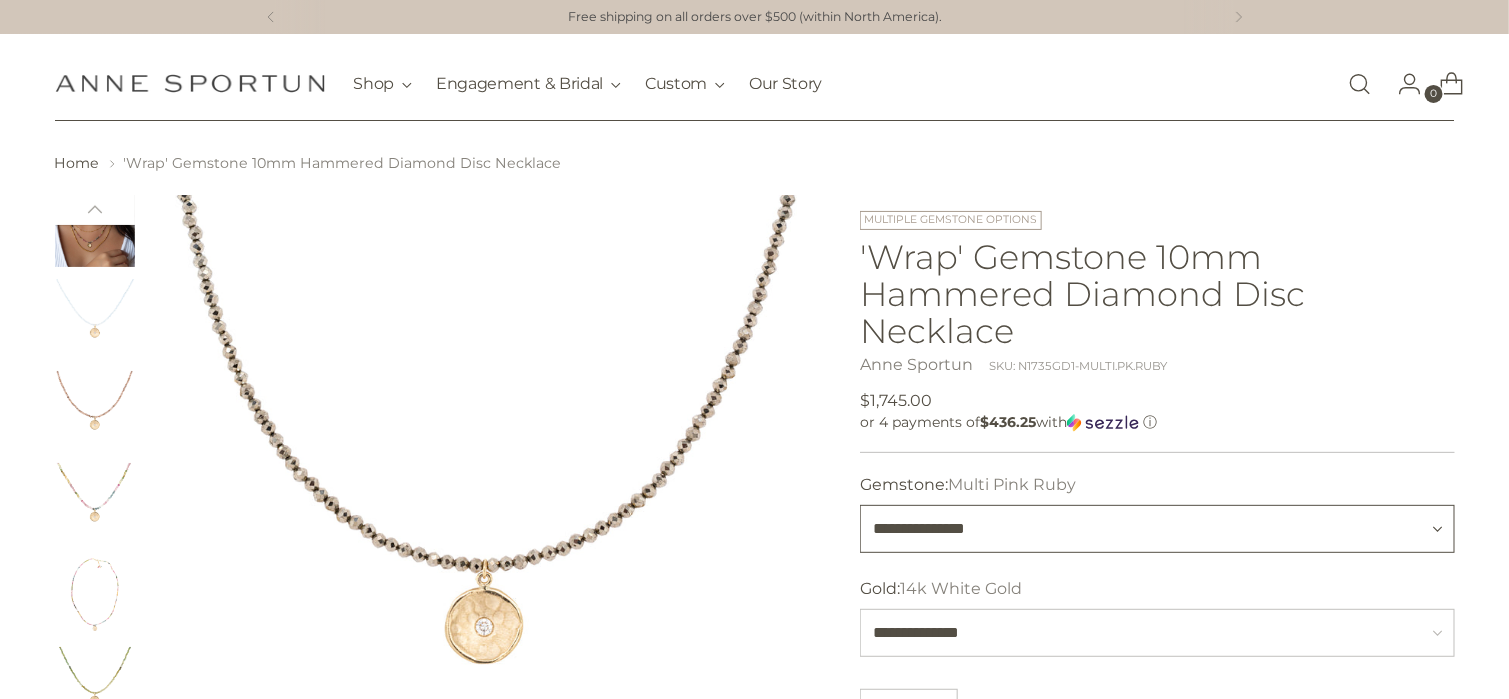 click on "**********" at bounding box center (1157, 529) 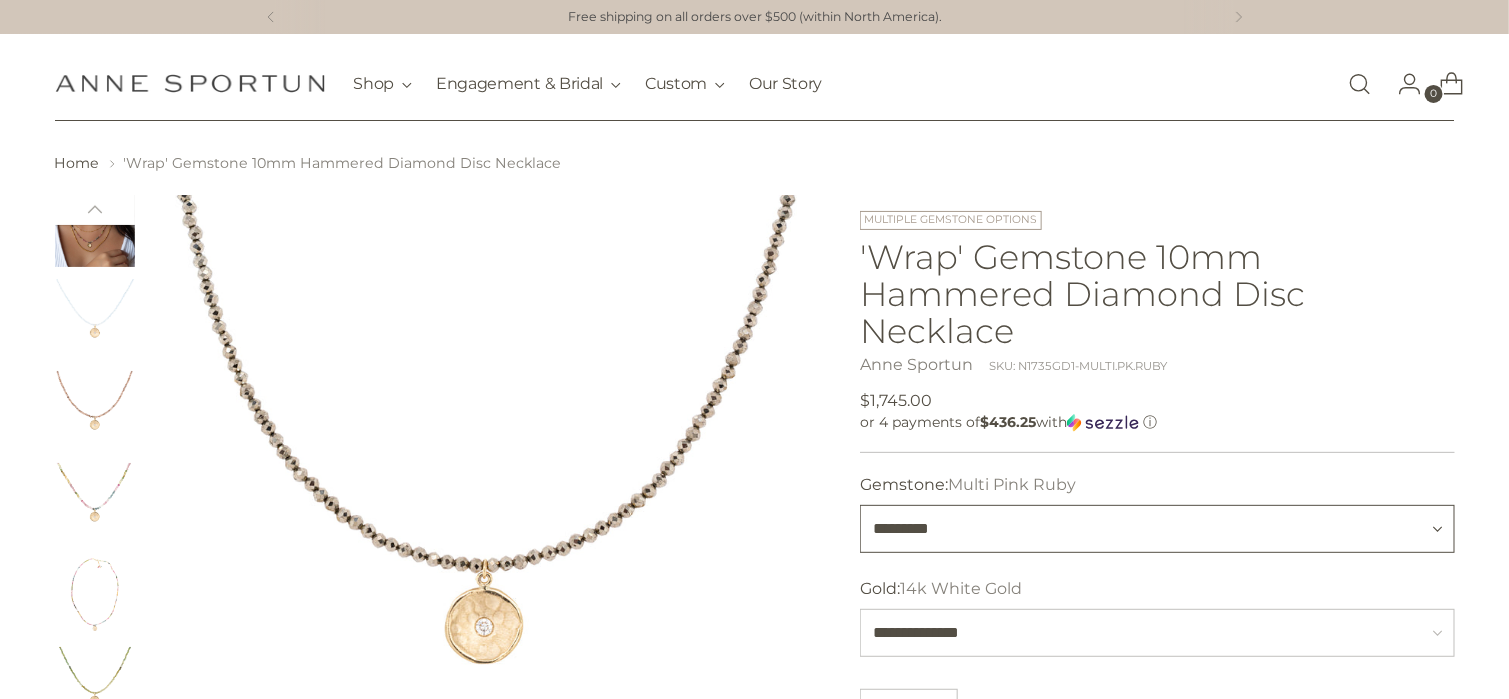 click on "**********" at bounding box center [1157, 529] 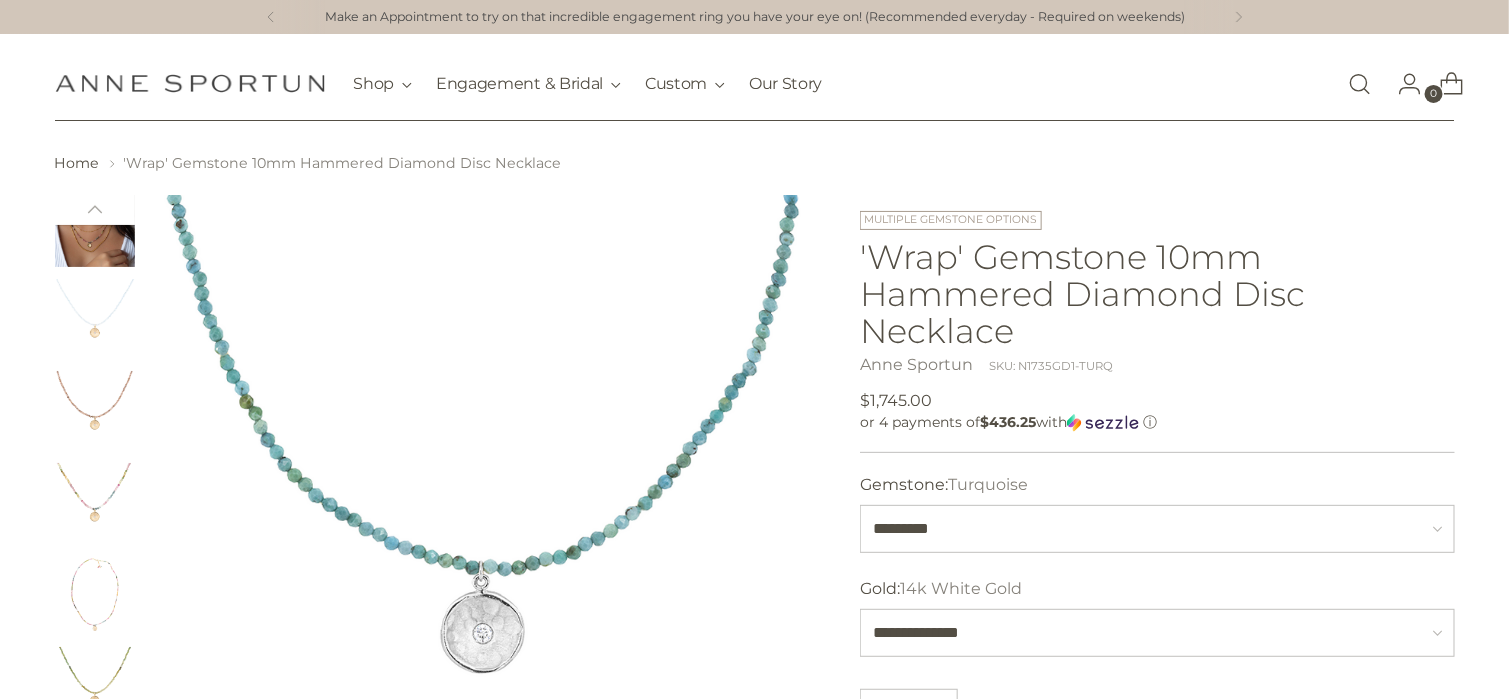click at bounding box center [487, 519] 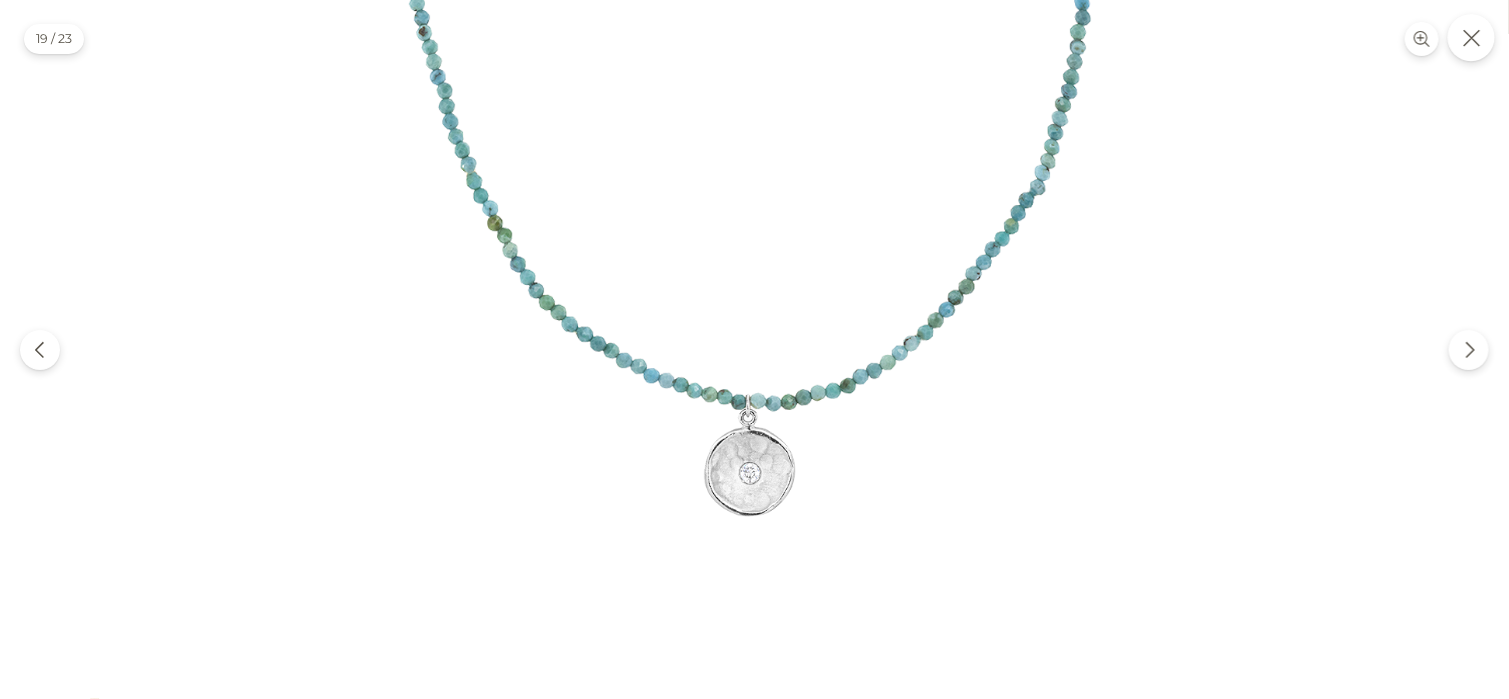 click 